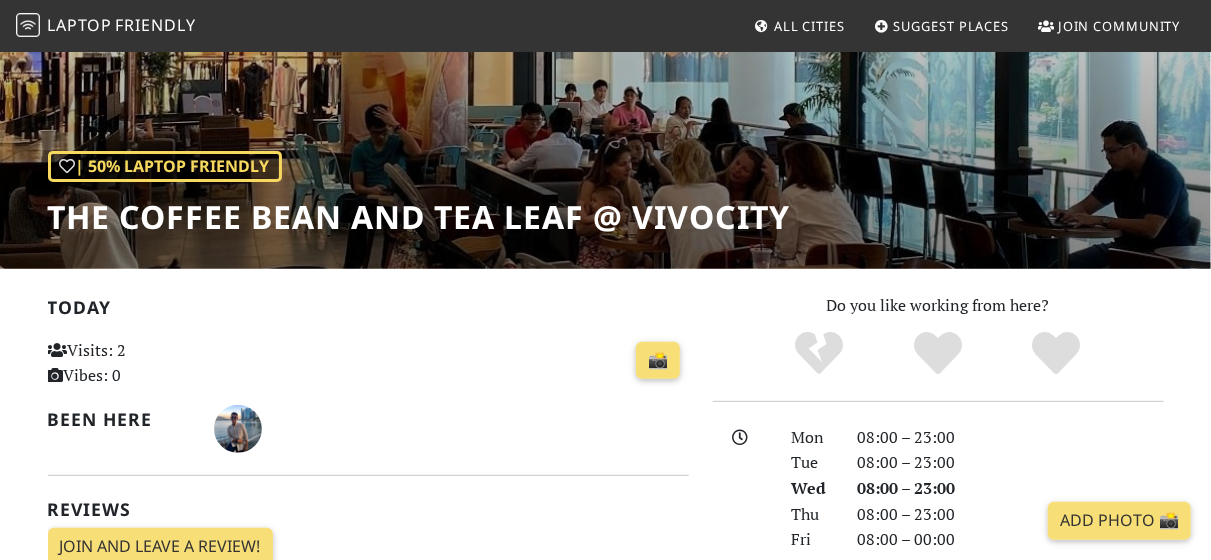 scroll, scrollTop: 0, scrollLeft: 0, axis: both 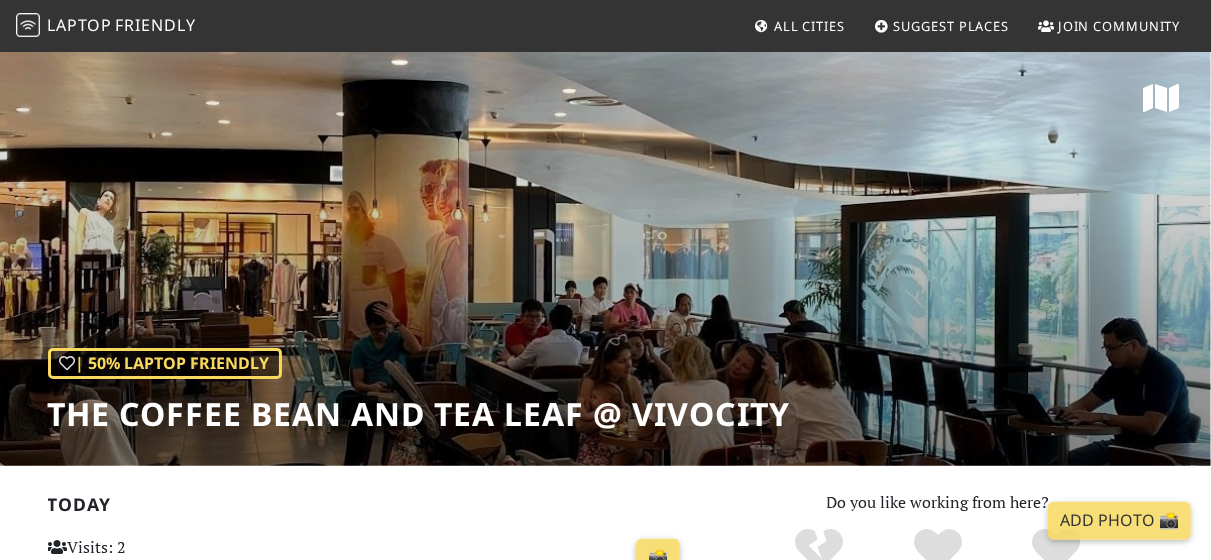 click on "Friendly" at bounding box center [155, 25] 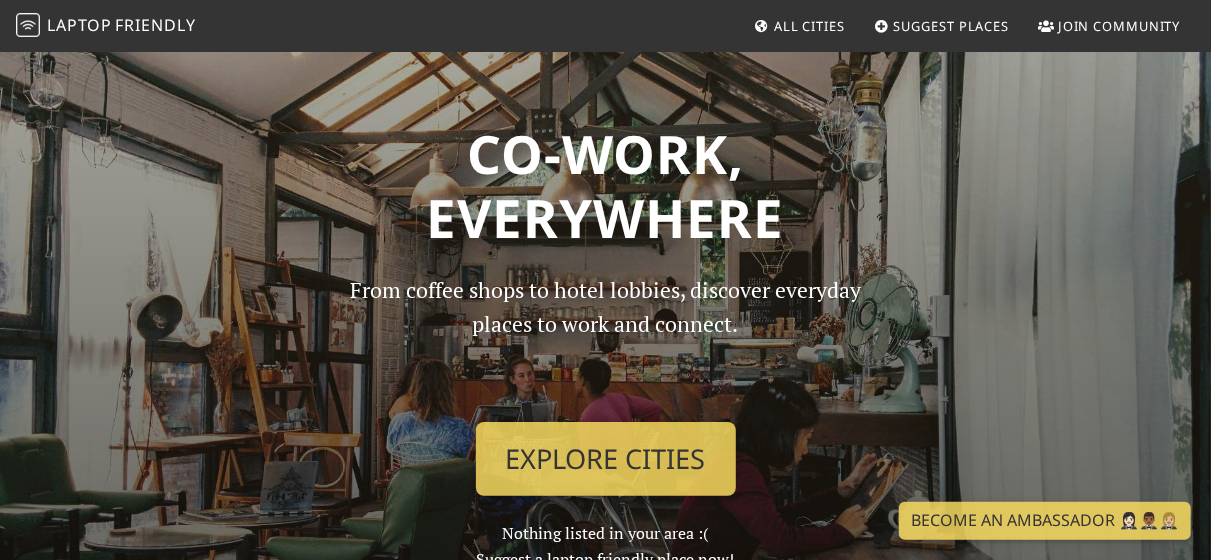 scroll, scrollTop: 216, scrollLeft: 0, axis: vertical 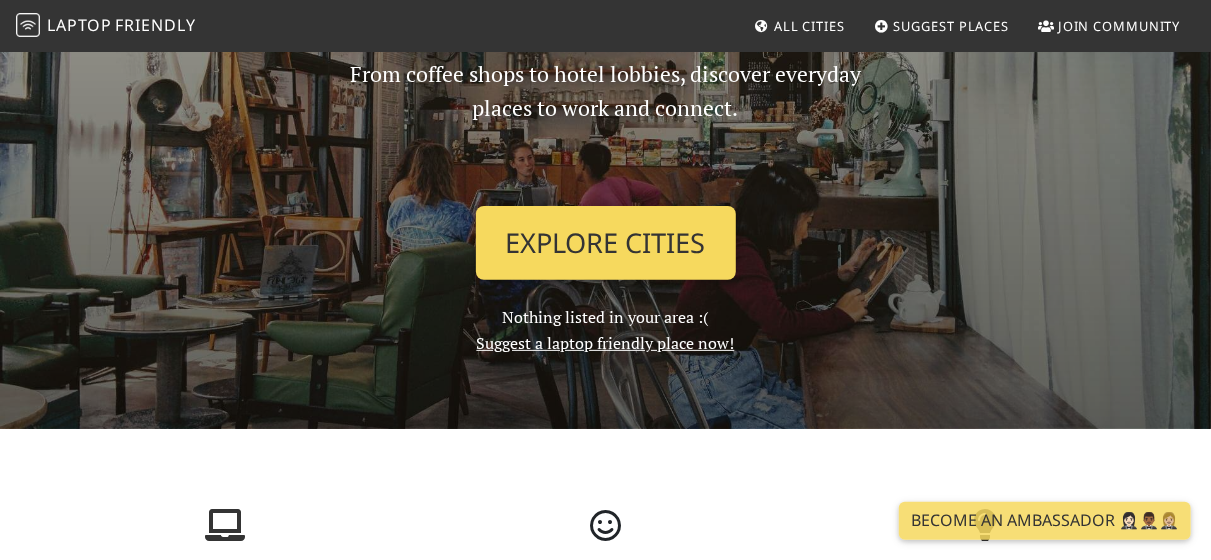 click on "Explore Cities" at bounding box center (606, 243) 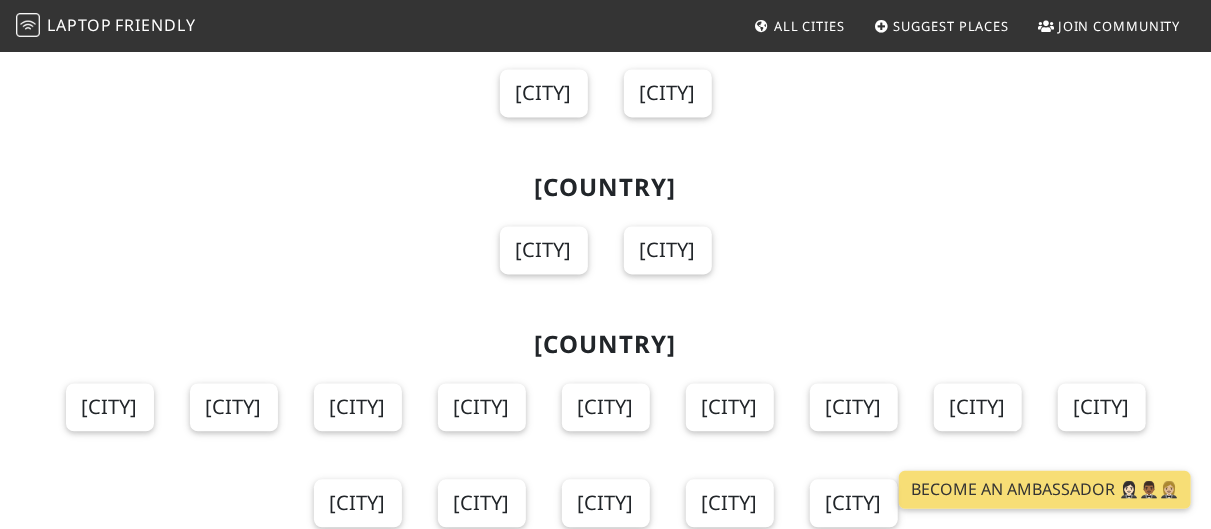 scroll, scrollTop: 18298, scrollLeft: 0, axis: vertical 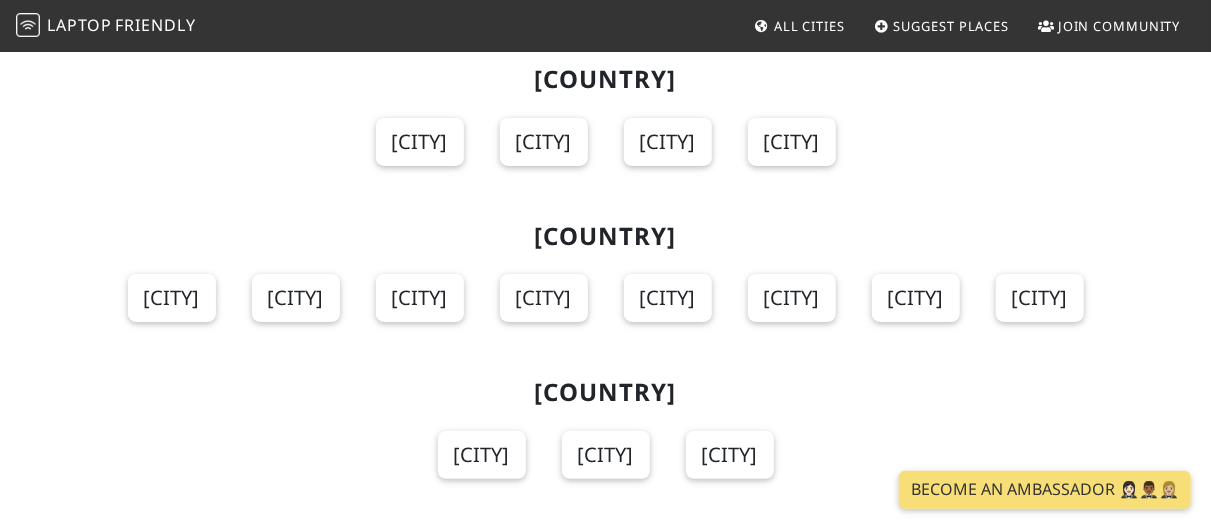 click on "Singapore" at bounding box center [606, -1401] 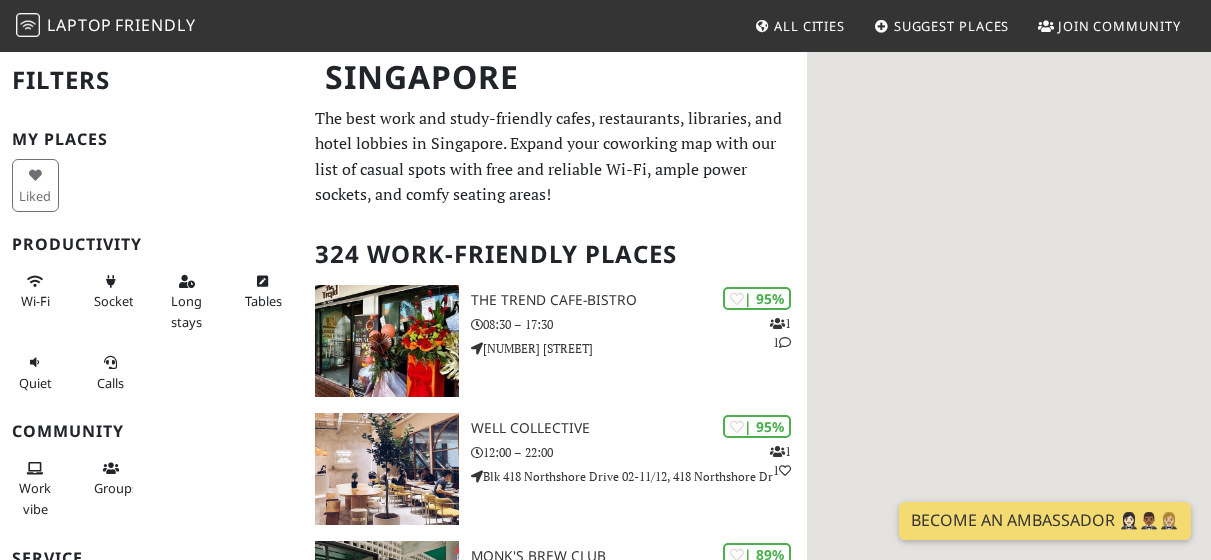scroll, scrollTop: 0, scrollLeft: 0, axis: both 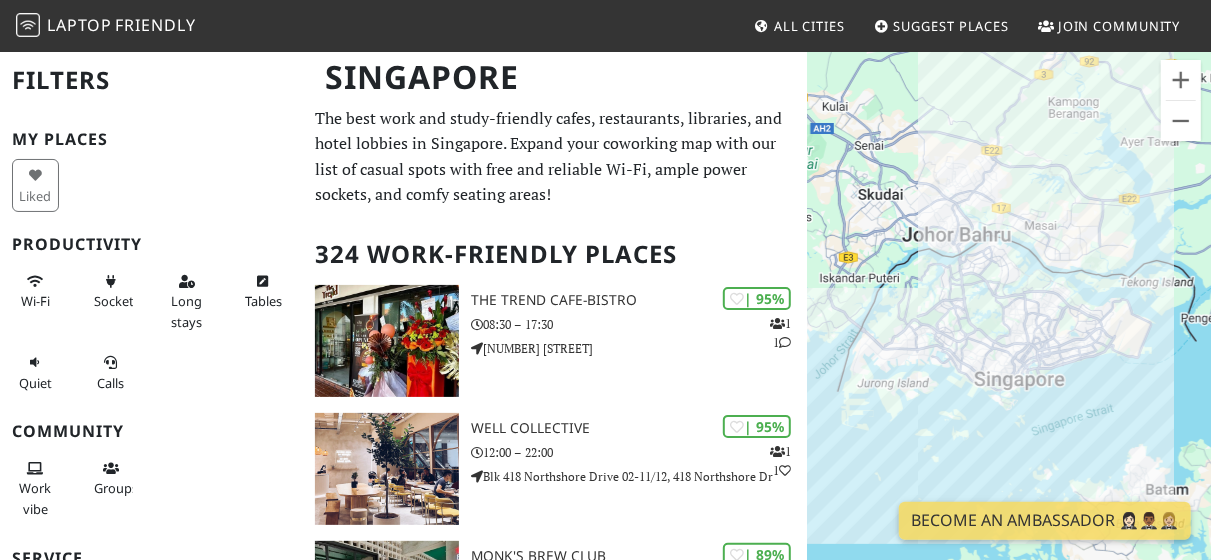 click on "The best work and study-friendly cafes, restaurants, libraries, and hotel lobbies in Singapore. Expand your coworking map with our list of casual spots with free and reliable Wi-Fi, ample power sockets, and comfy seating areas!" at bounding box center [555, 157] 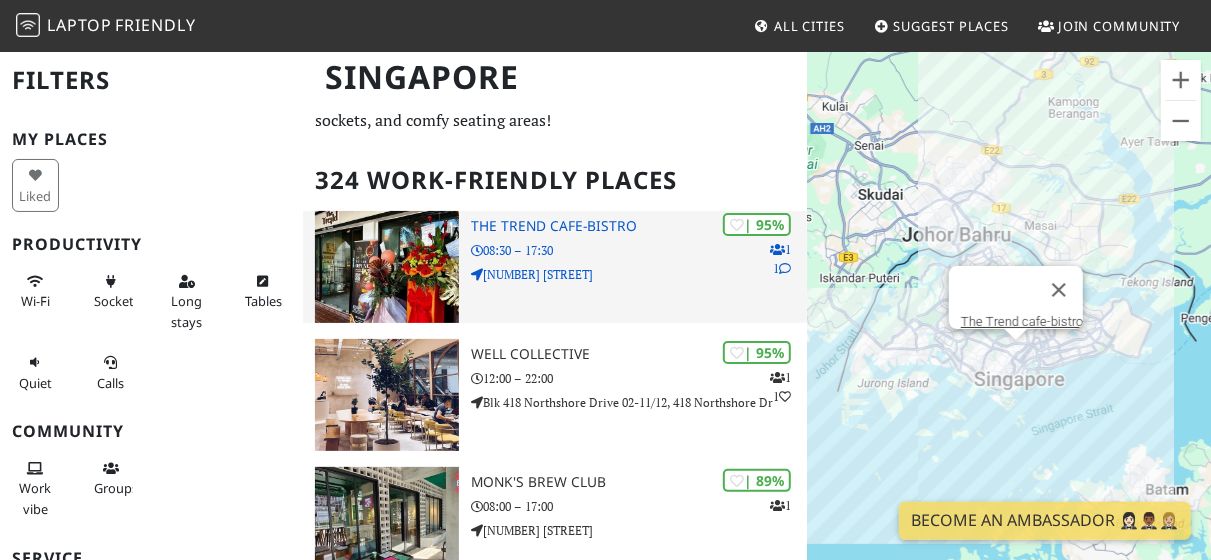 scroll, scrollTop: 98, scrollLeft: 0, axis: vertical 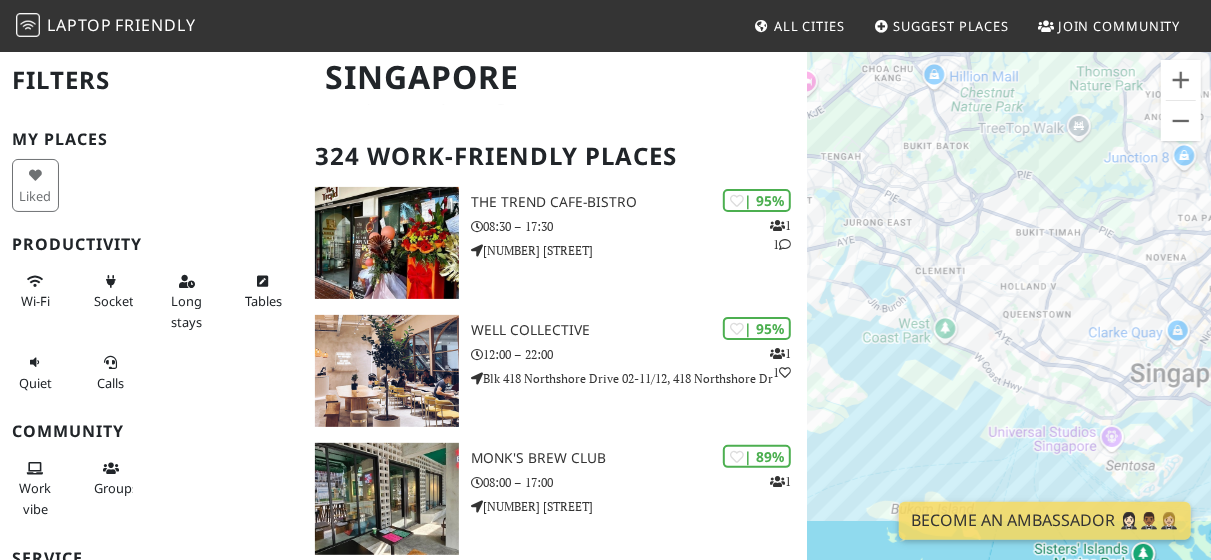 drag, startPoint x: 1058, startPoint y: 345, endPoint x: 1003, endPoint y: 229, distance: 128.37834 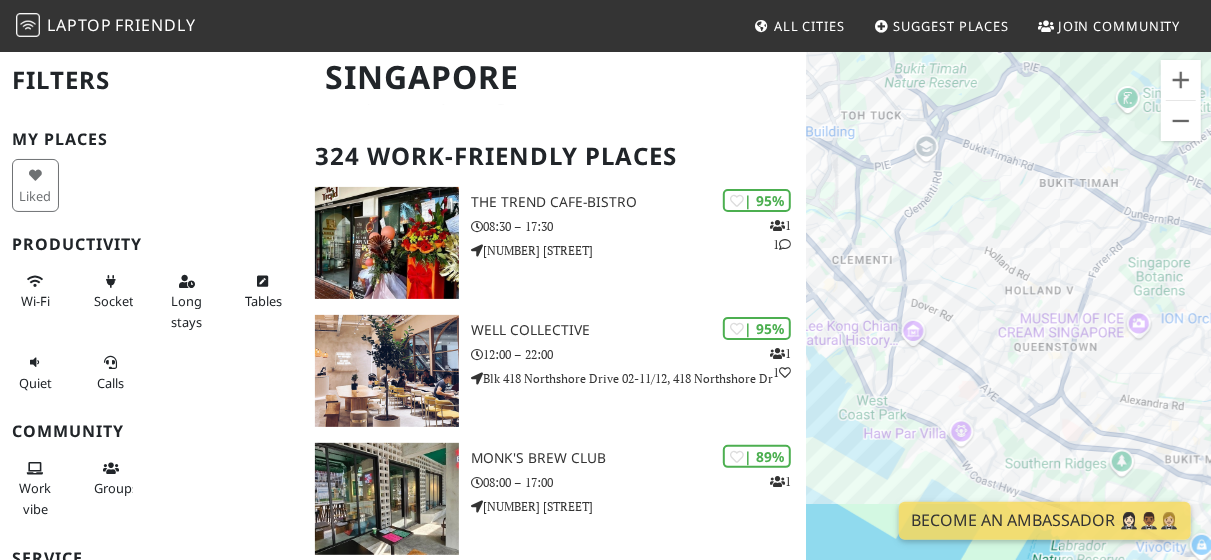 drag, startPoint x: 919, startPoint y: 283, endPoint x: 1035, endPoint y: 326, distance: 123.71338 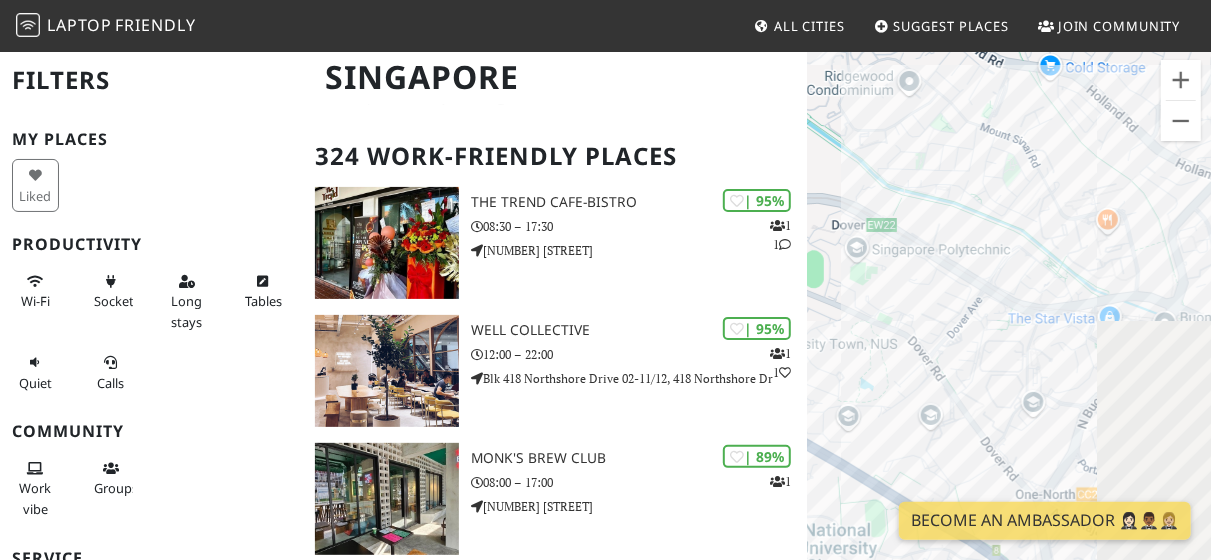 drag, startPoint x: 1099, startPoint y: 352, endPoint x: 902, endPoint y: 279, distance: 210.09045 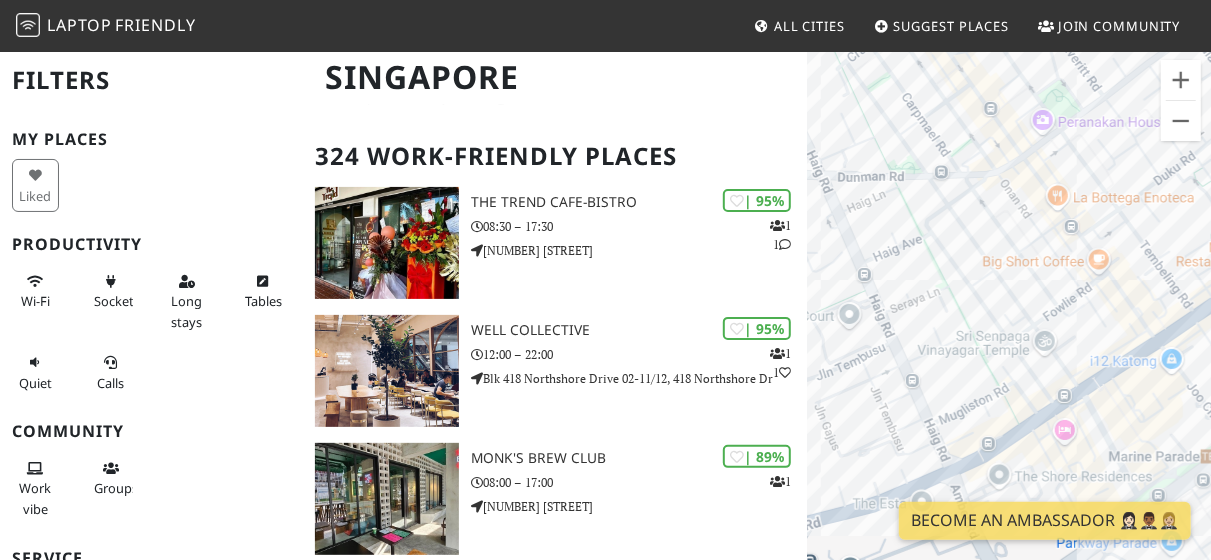 scroll, scrollTop: 378, scrollLeft: 0, axis: vertical 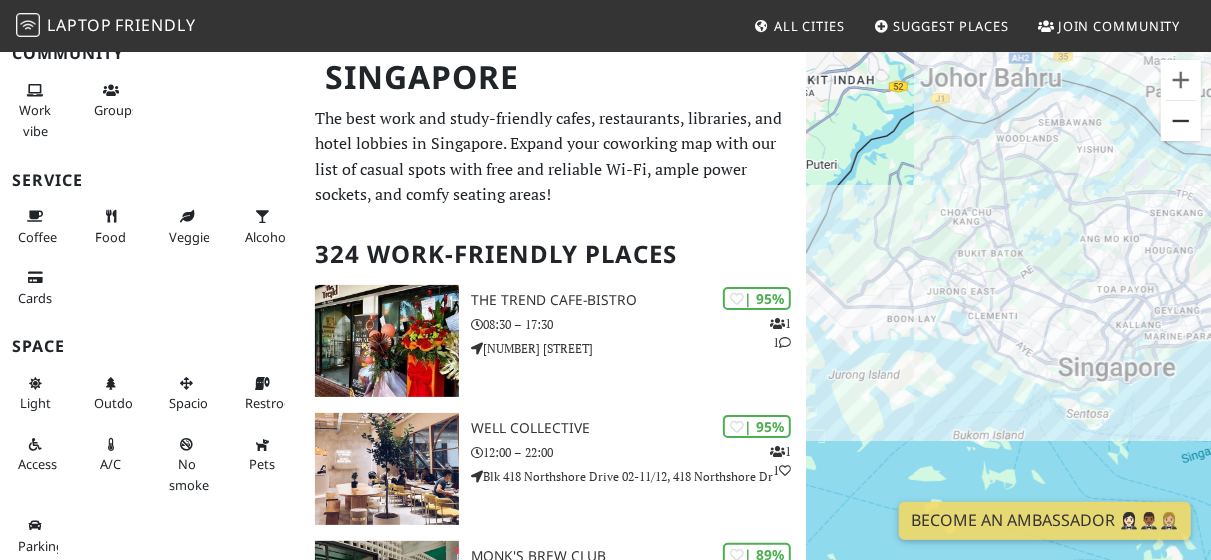drag, startPoint x: 876, startPoint y: 269, endPoint x: 1176, endPoint y: 131, distance: 330.2181 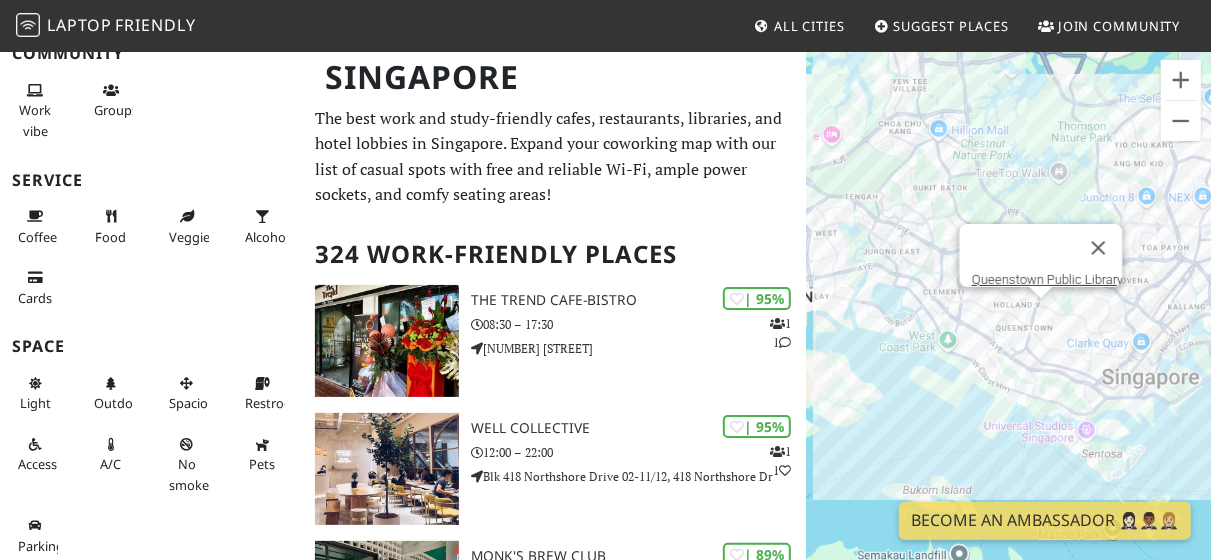 scroll, scrollTop: 1, scrollLeft: 0, axis: vertical 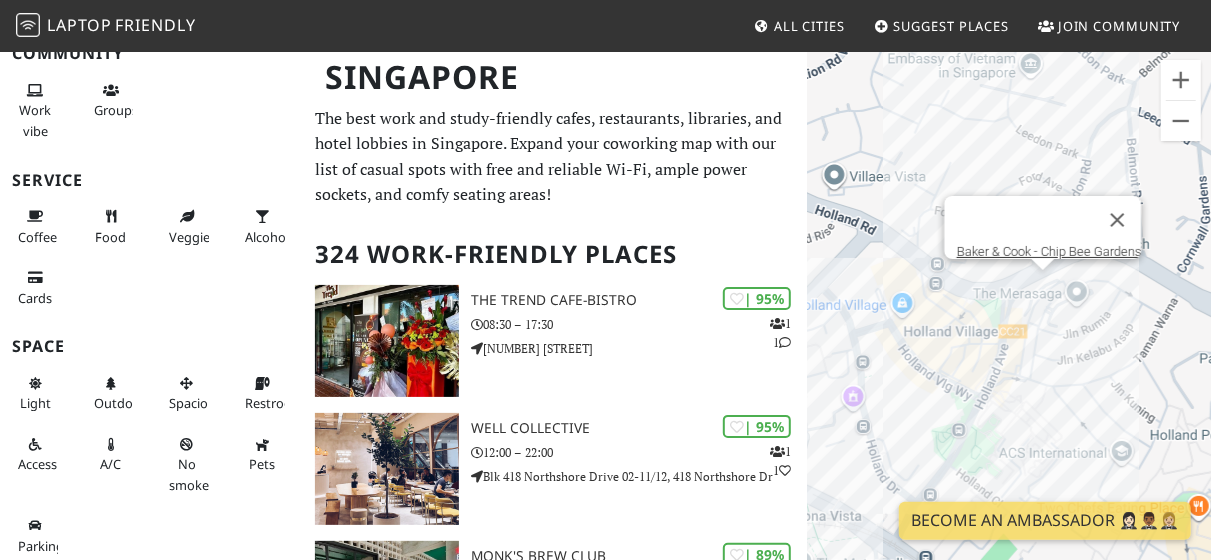 click on "To navigate, press the arrow keys. Baker & Cook - Chip Bee Gardens" at bounding box center (1009, 330) 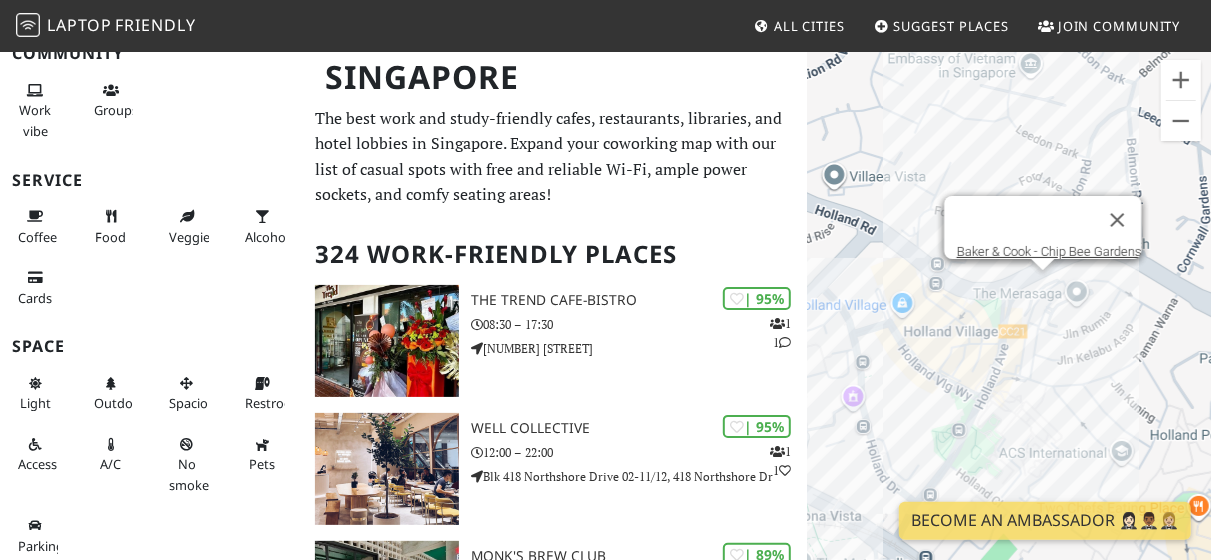 click on "To navigate, press the arrow keys. Baker & Cook - Chip Bee Gardens Baker & Cook - Chip Bee Gardens" at bounding box center [1009, 330] 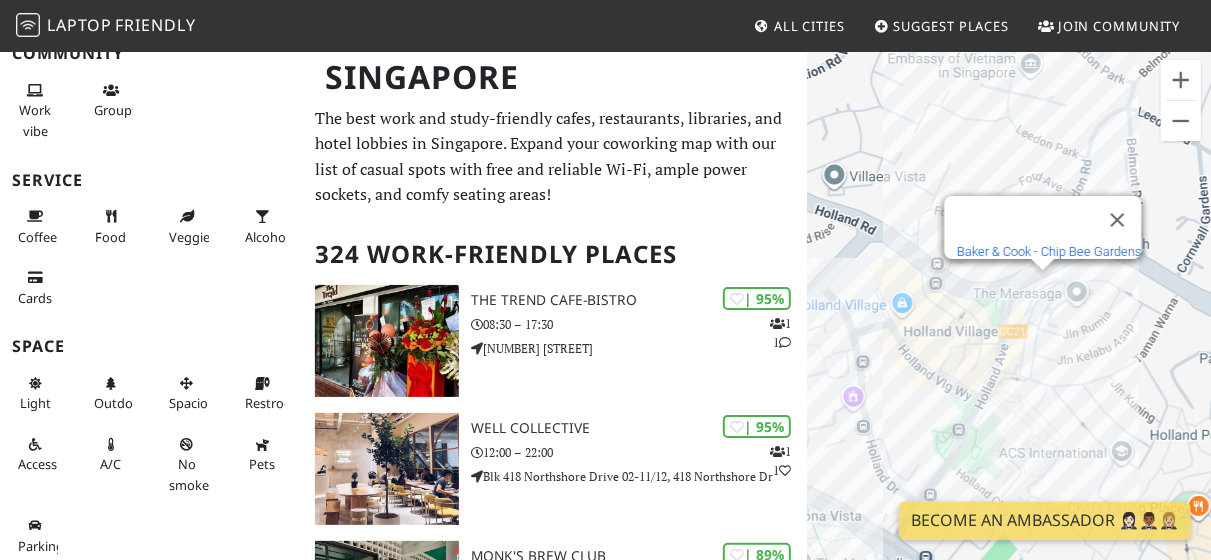 click on "Baker & Cook - Chip Bee Gardens" at bounding box center (1049, 251) 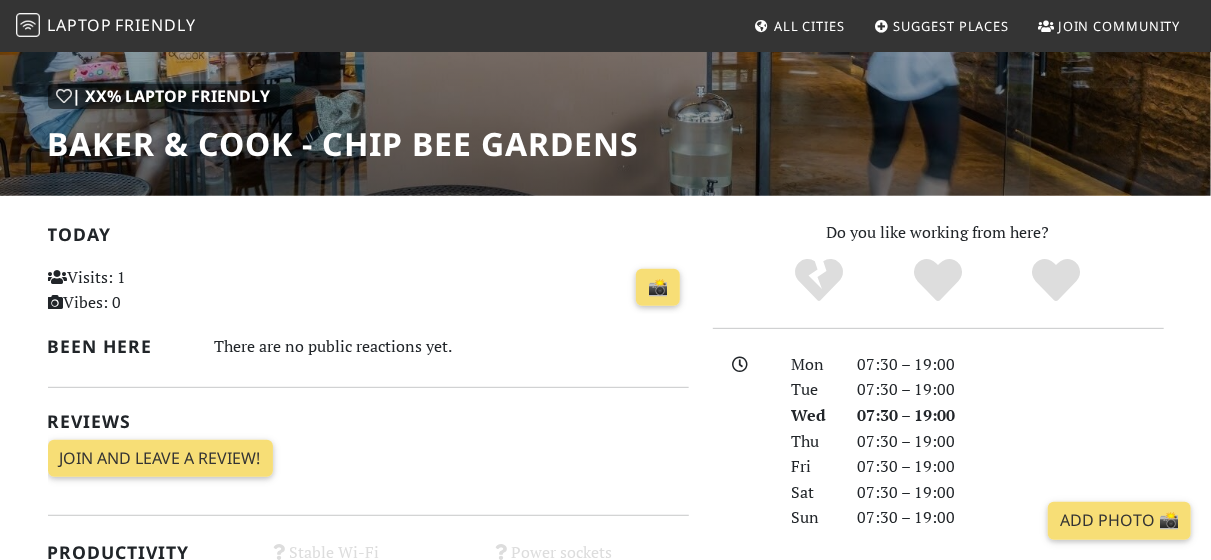 scroll, scrollTop: 269, scrollLeft: 0, axis: vertical 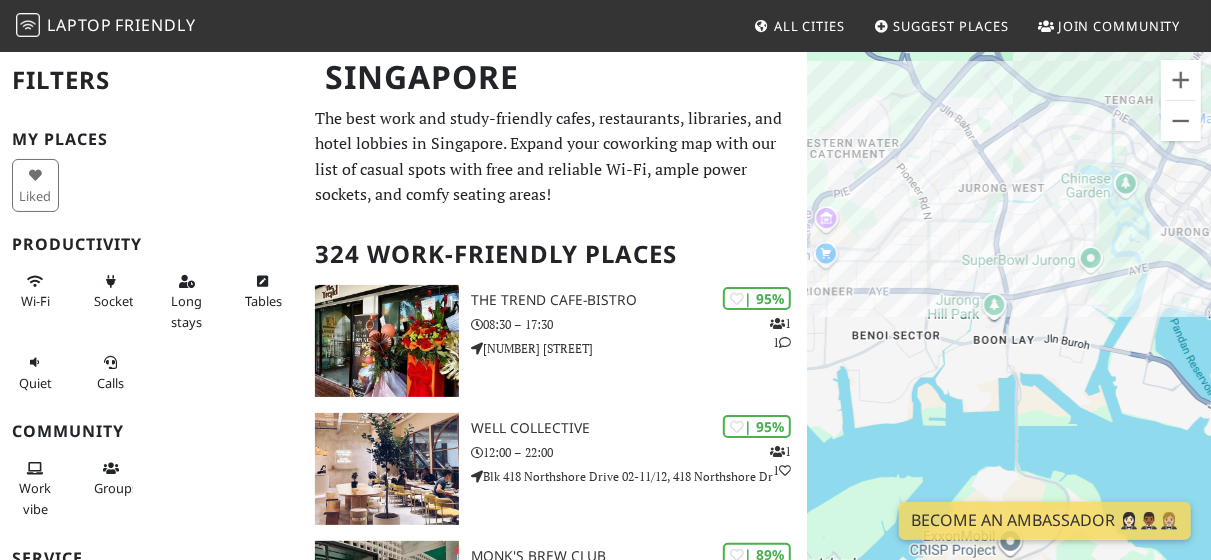 drag, startPoint x: 1124, startPoint y: 293, endPoint x: 879, endPoint y: 309, distance: 245.5219 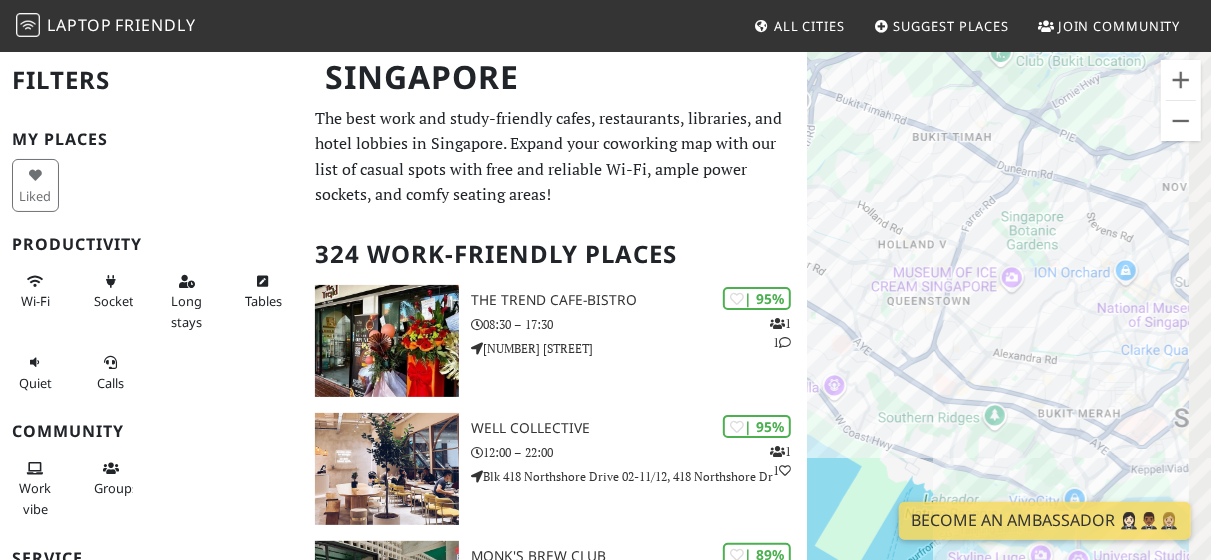 drag, startPoint x: 1184, startPoint y: 307, endPoint x: 818, endPoint y: 172, distance: 390.10382 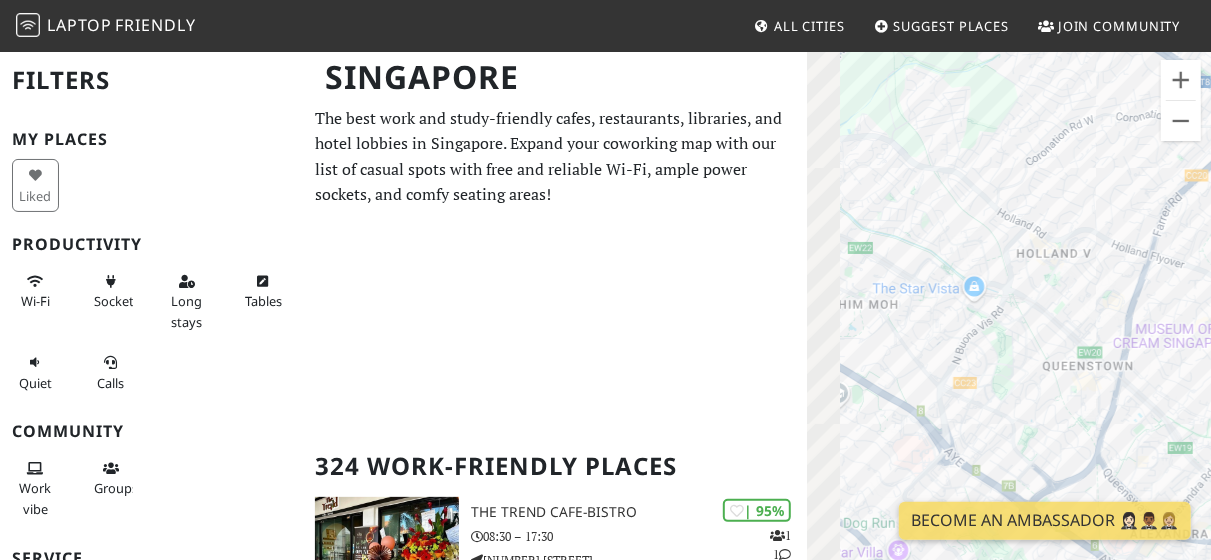 drag, startPoint x: 869, startPoint y: 251, endPoint x: 1089, endPoint y: 293, distance: 223.9732 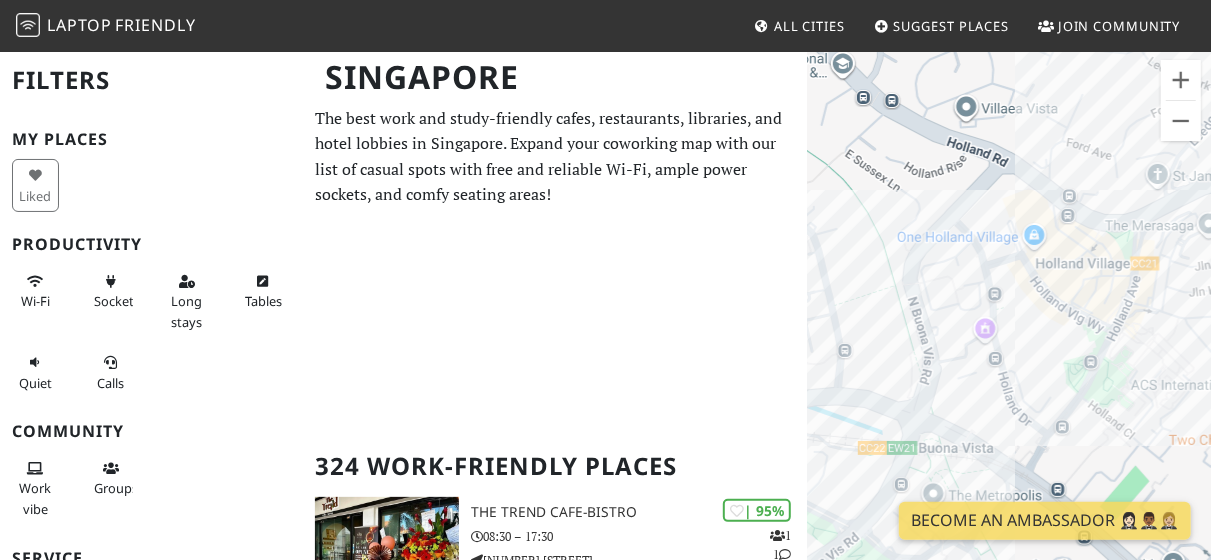 drag, startPoint x: 1185, startPoint y: 228, endPoint x: 899, endPoint y: 325, distance: 302.00165 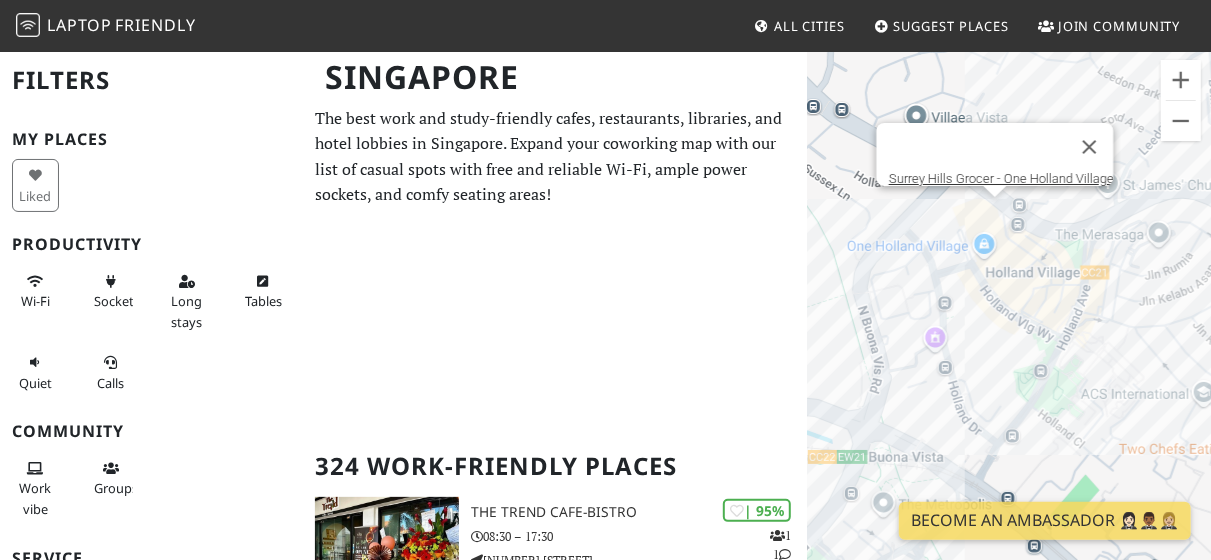click on "To navigate, press the arrow keys. Surrey Hills Grocer - One Holland Village" at bounding box center (1009, 330) 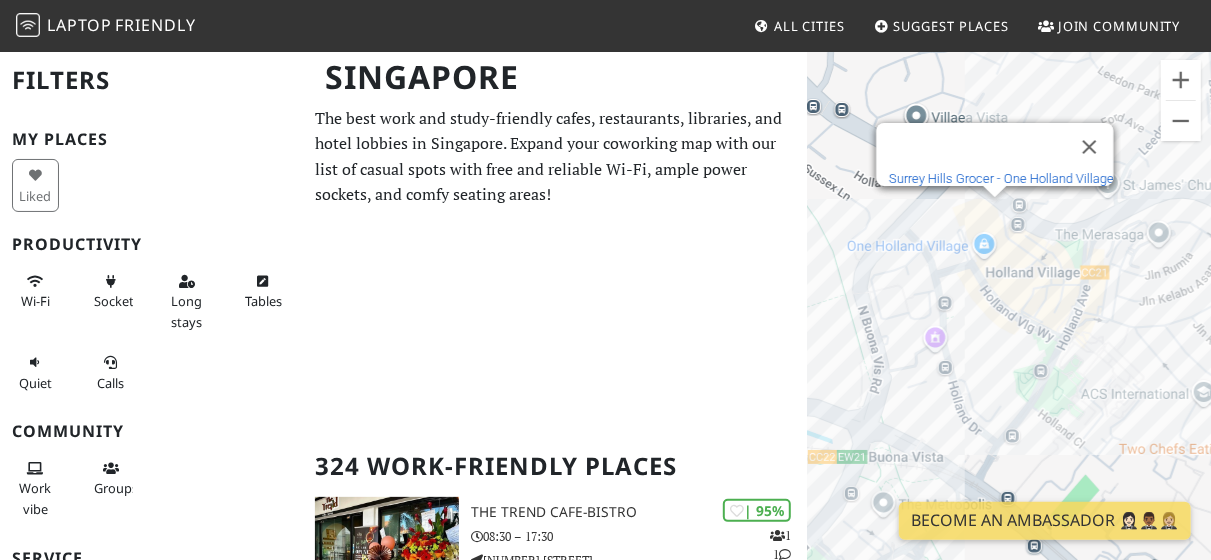 click on "Surrey Hills Grocer - One Holland Village" at bounding box center [1001, 178] 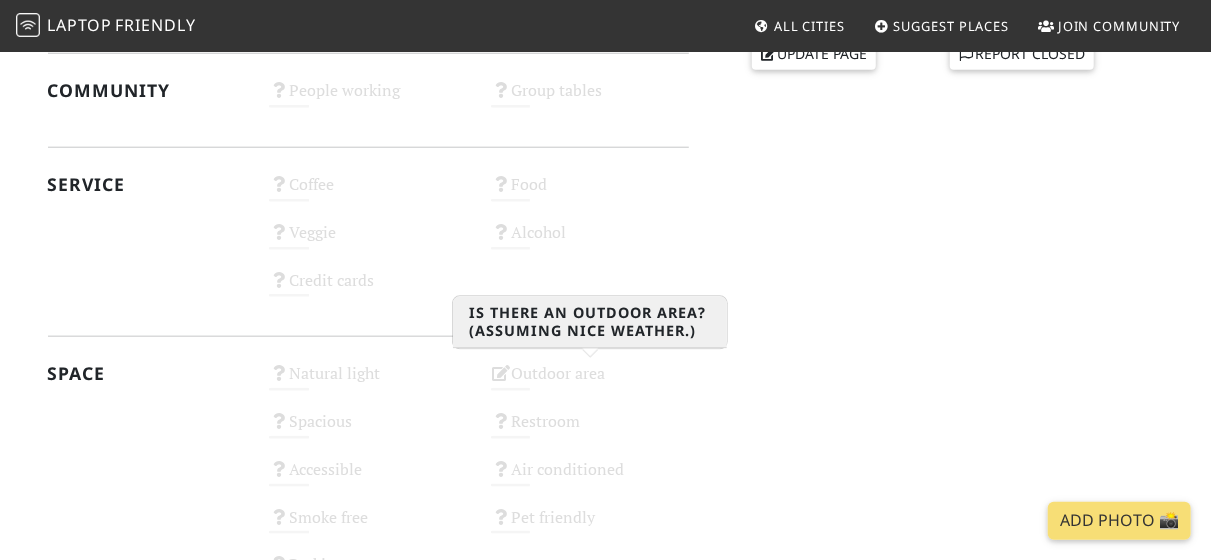 scroll, scrollTop: 920, scrollLeft: 0, axis: vertical 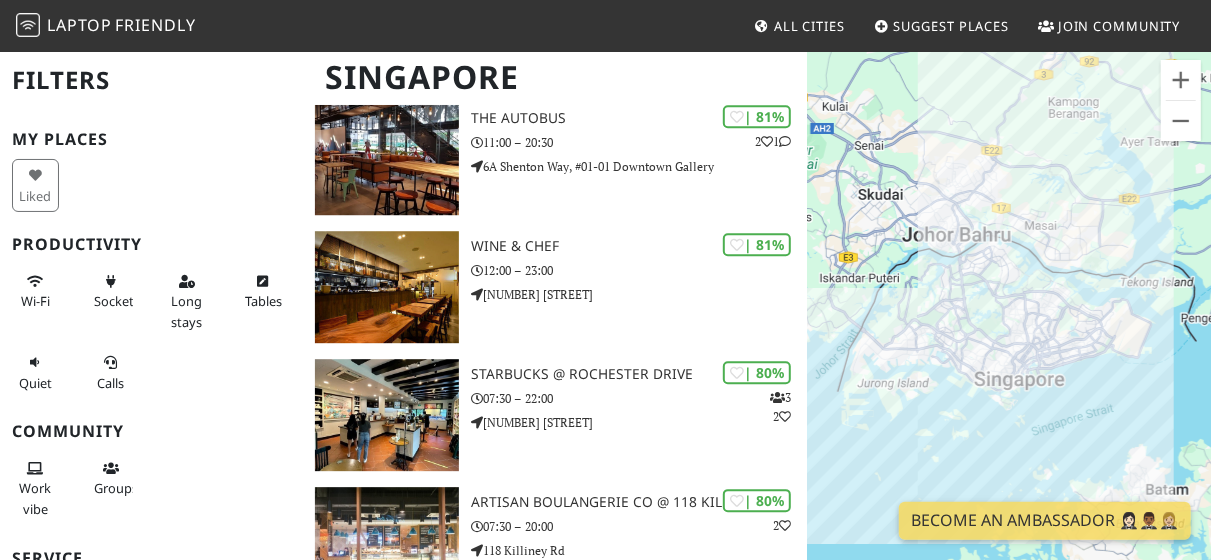 click on "Work vibe
Groups" at bounding box center [151, 488] 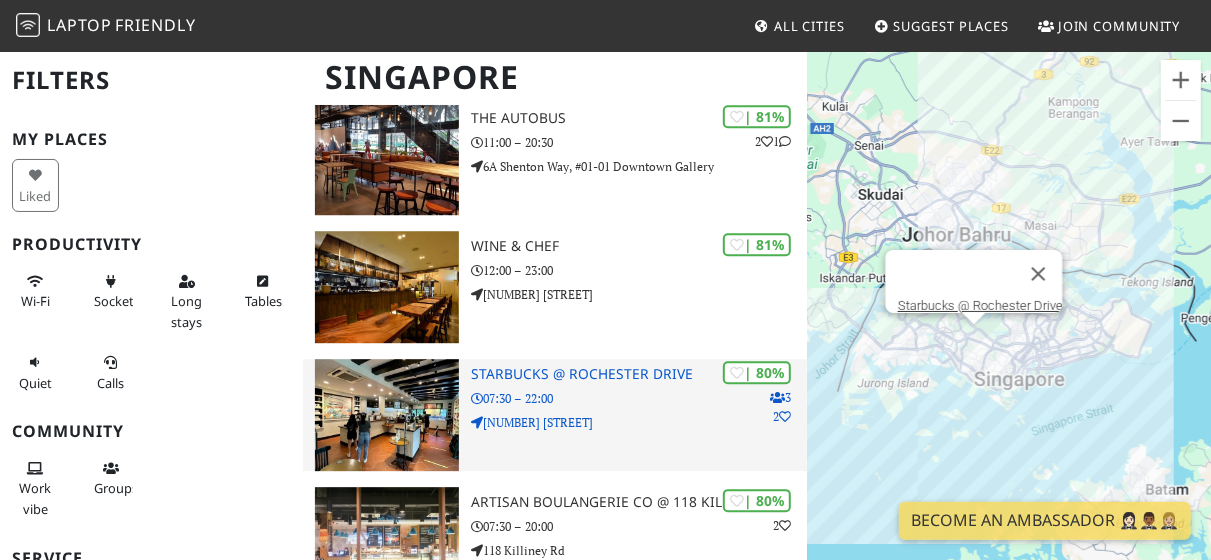 scroll, scrollTop: 2769, scrollLeft: 0, axis: vertical 